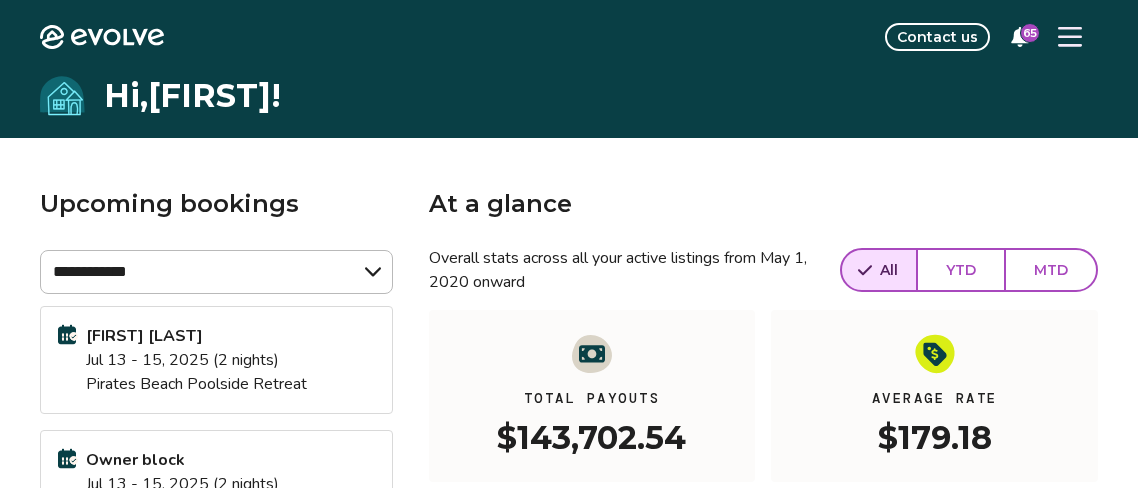 scroll, scrollTop: 0, scrollLeft: 0, axis: both 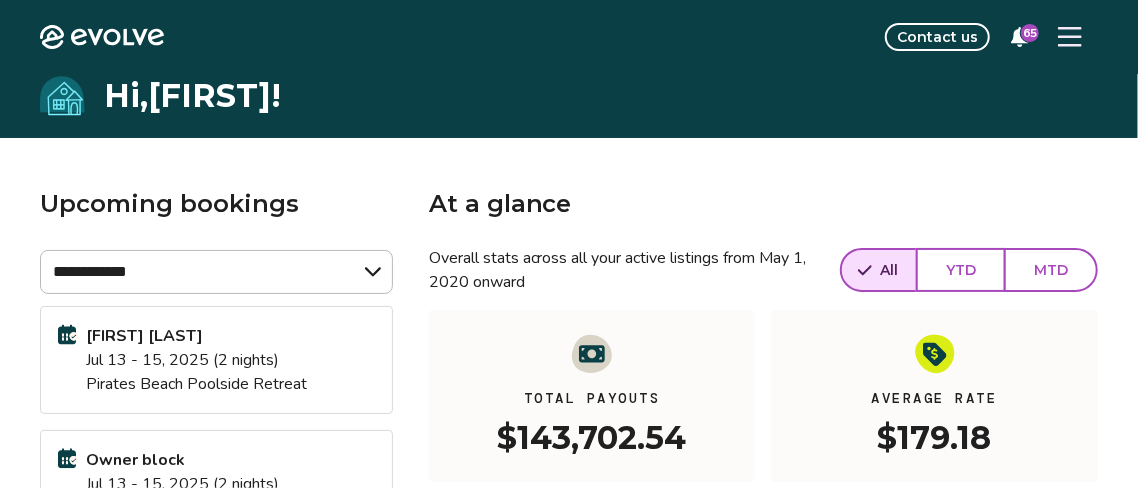 click on "**********" at bounding box center [569, 563] 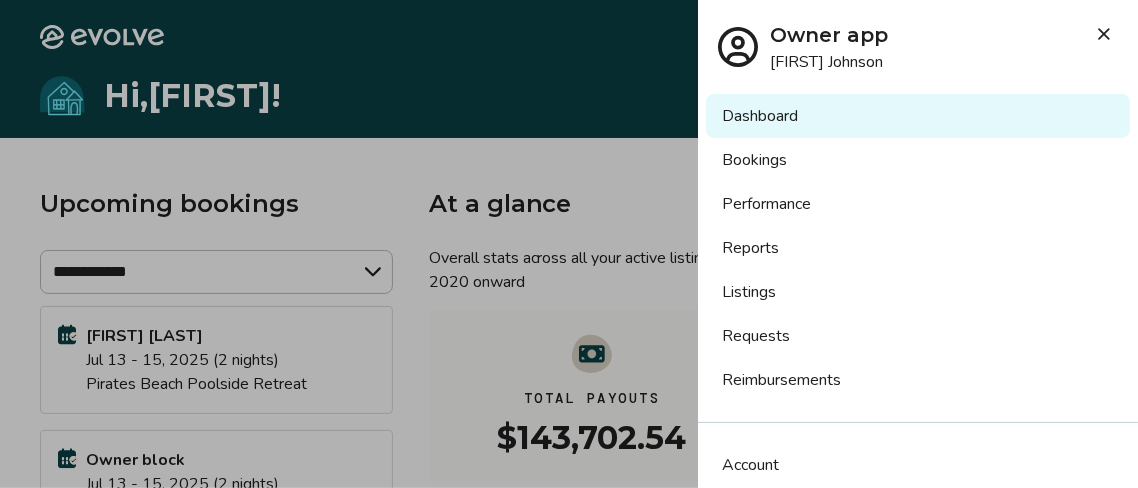 click on "Bookings" at bounding box center [918, 160] 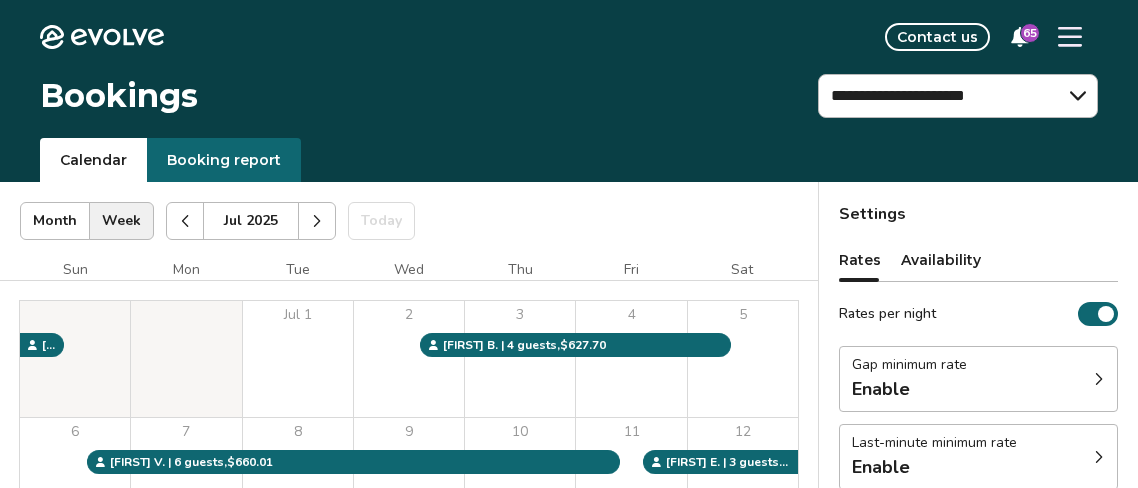scroll, scrollTop: 0, scrollLeft: 0, axis: both 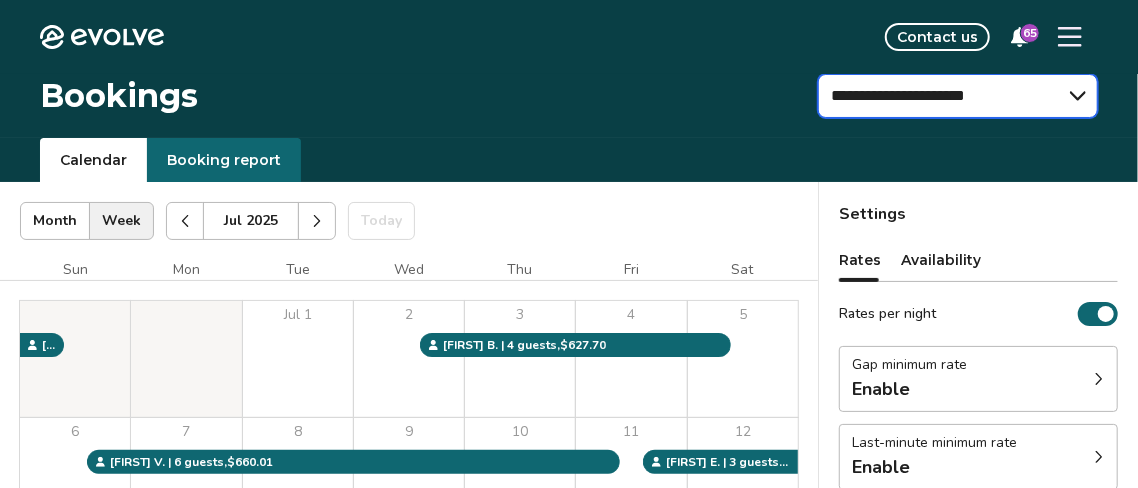 click on "**********" at bounding box center [958, 96] 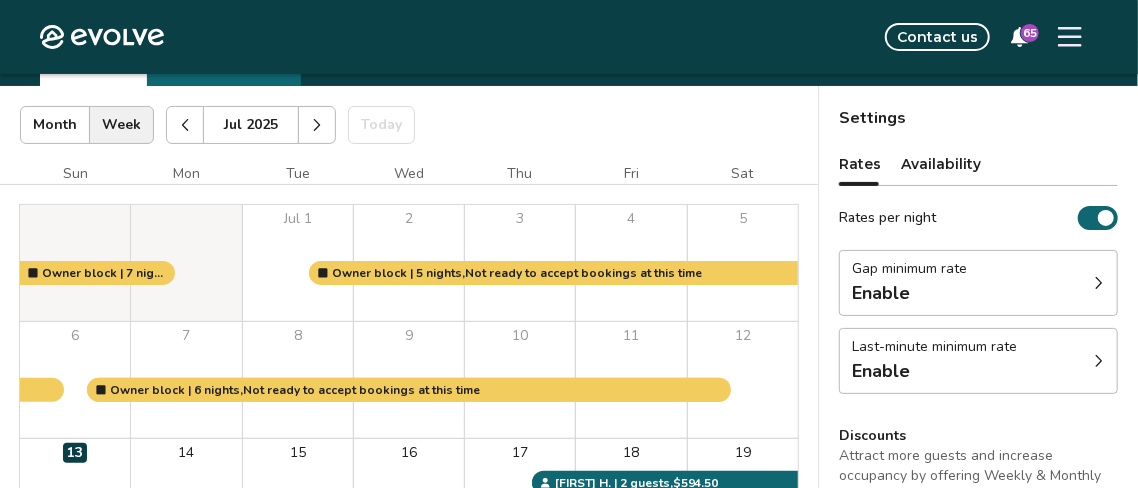scroll, scrollTop: 101, scrollLeft: 0, axis: vertical 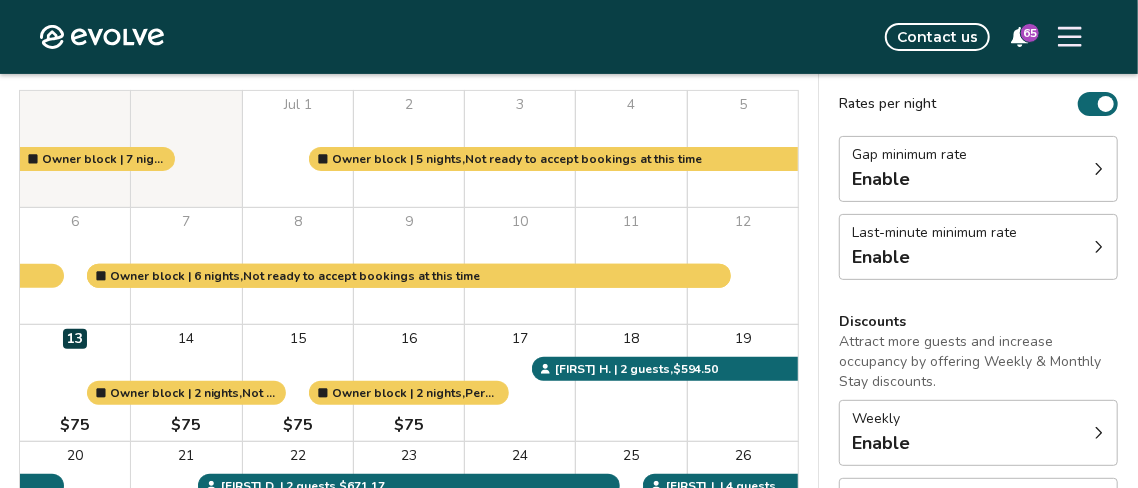 drag, startPoint x: 1133, startPoint y: 90, endPoint x: 1133, endPoint y: 144, distance: 54 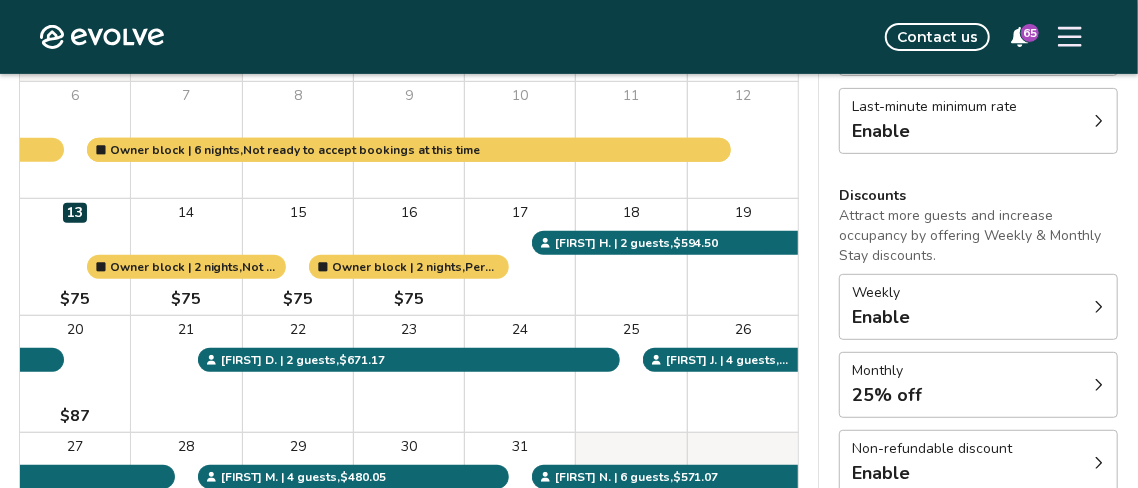 scroll, scrollTop: 346, scrollLeft: 0, axis: vertical 